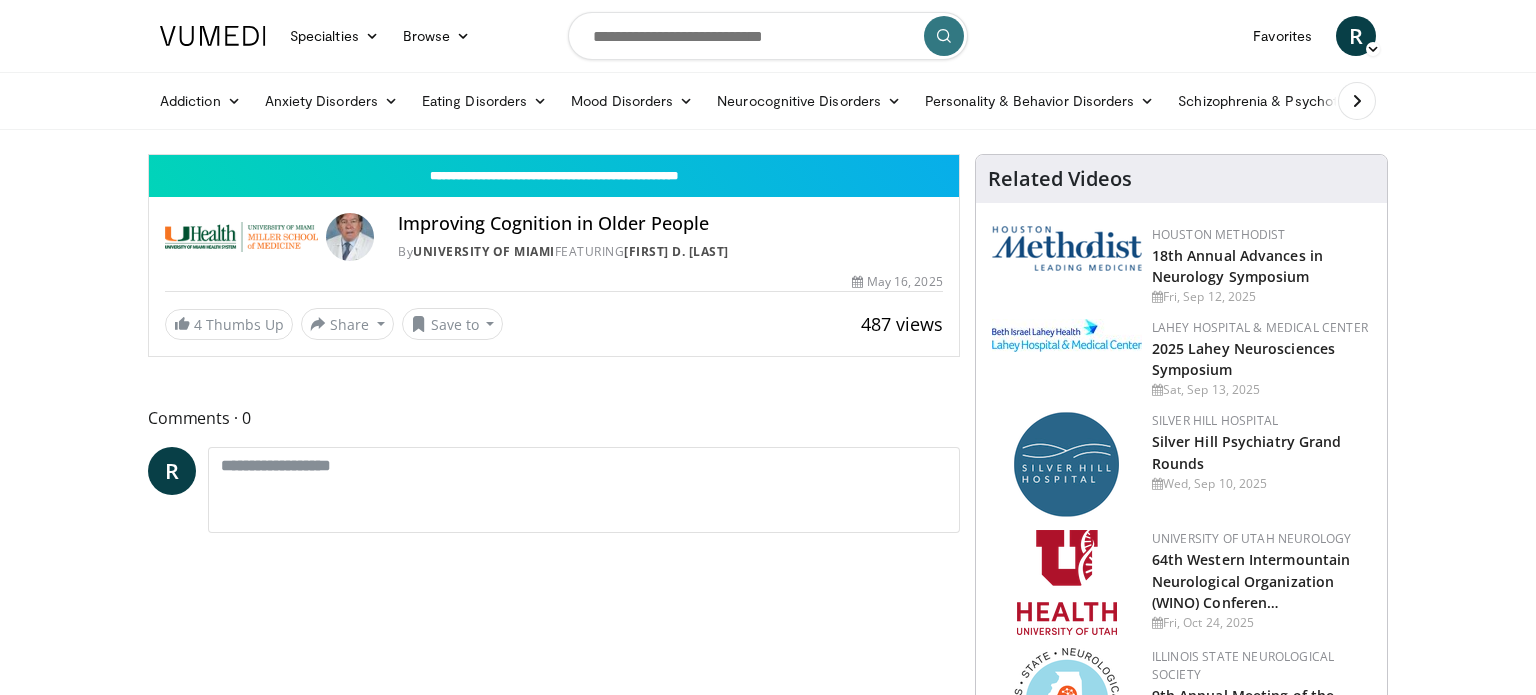 scroll, scrollTop: 0, scrollLeft: 0, axis: both 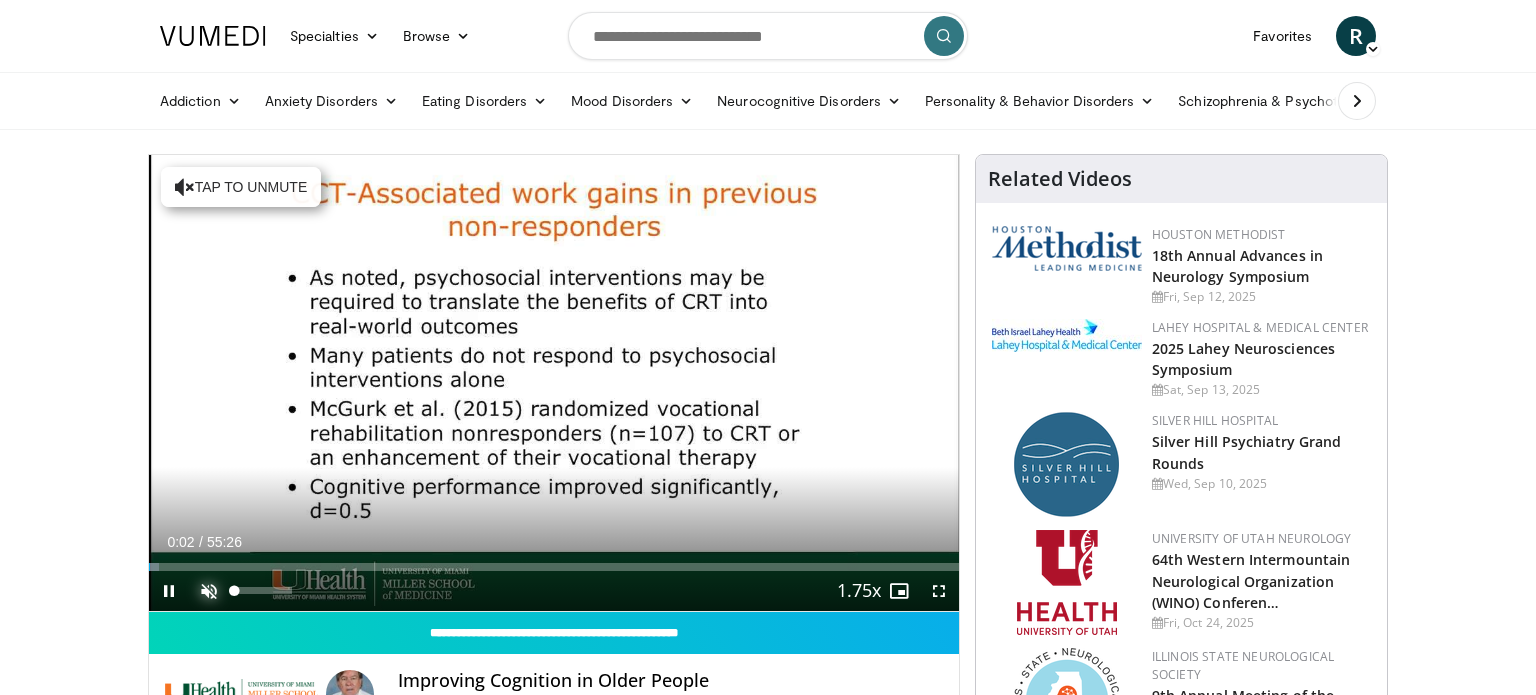 click at bounding box center [209, 591] 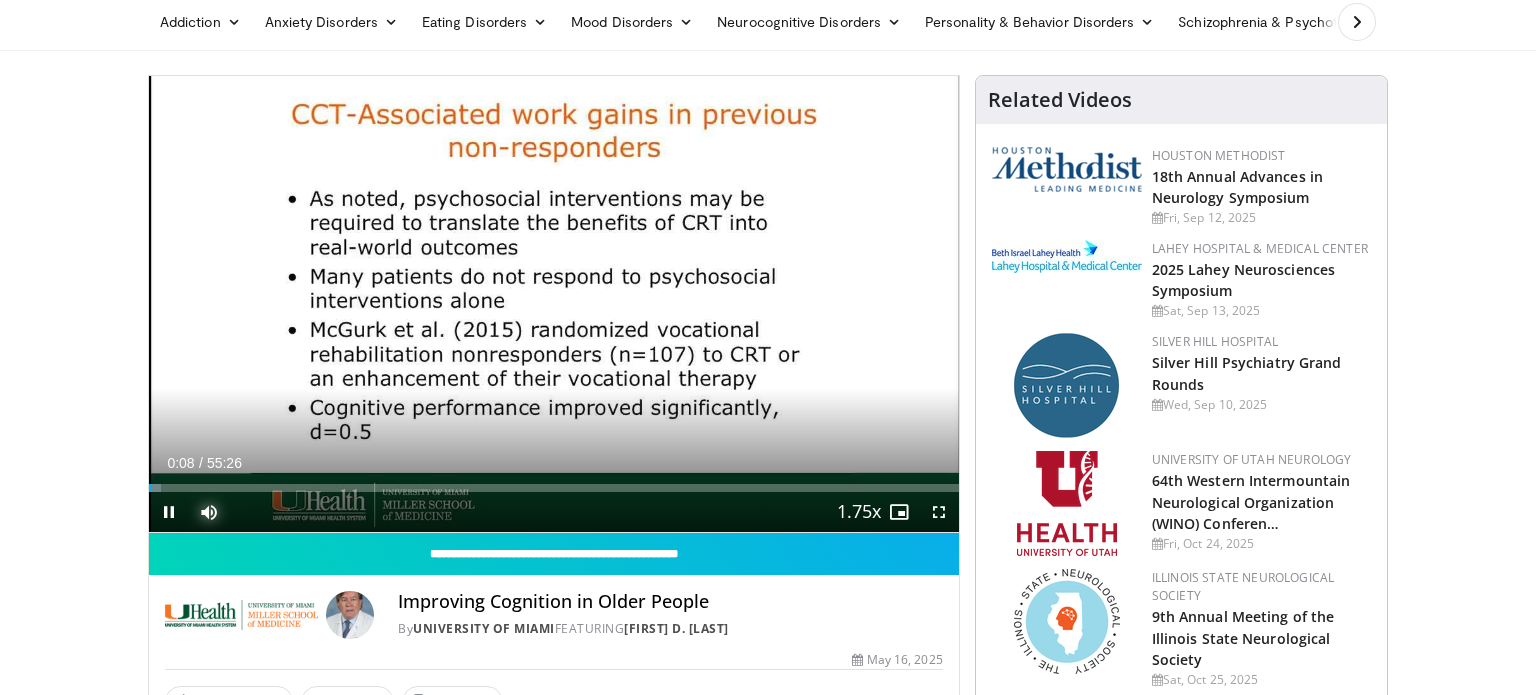 scroll, scrollTop: 82, scrollLeft: 0, axis: vertical 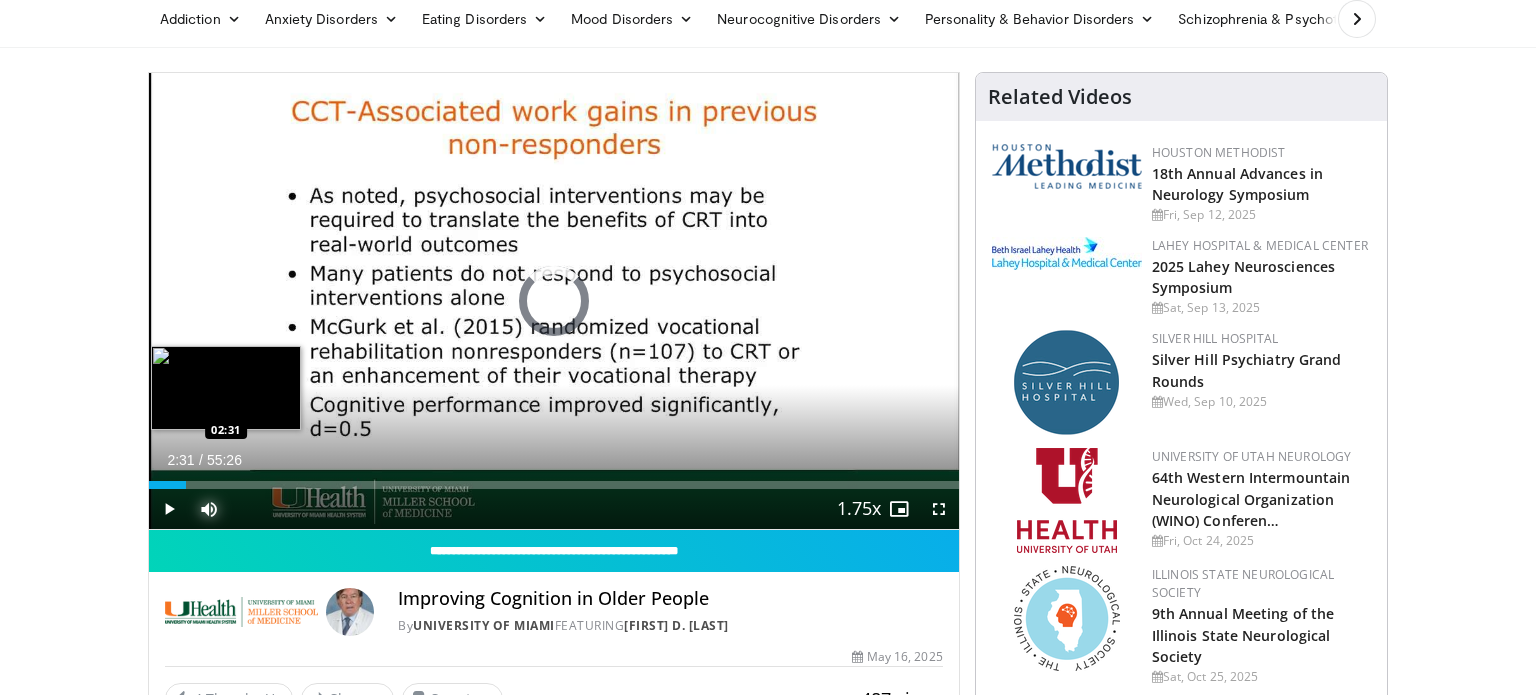 click on "Loaded :  0.00% 02:31 02:31" at bounding box center (554, 485) 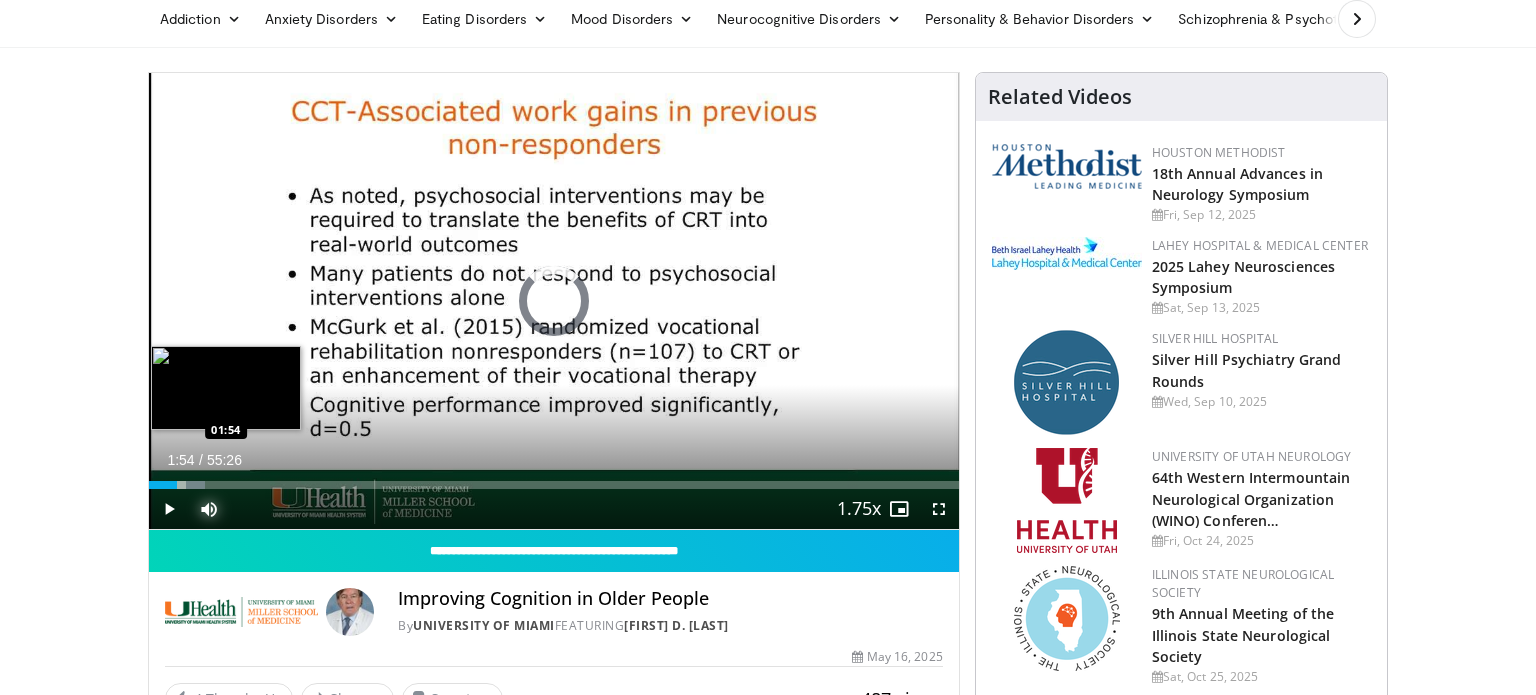 click on "Loaded :  6.86% 02:44 01:54" at bounding box center (554, 485) 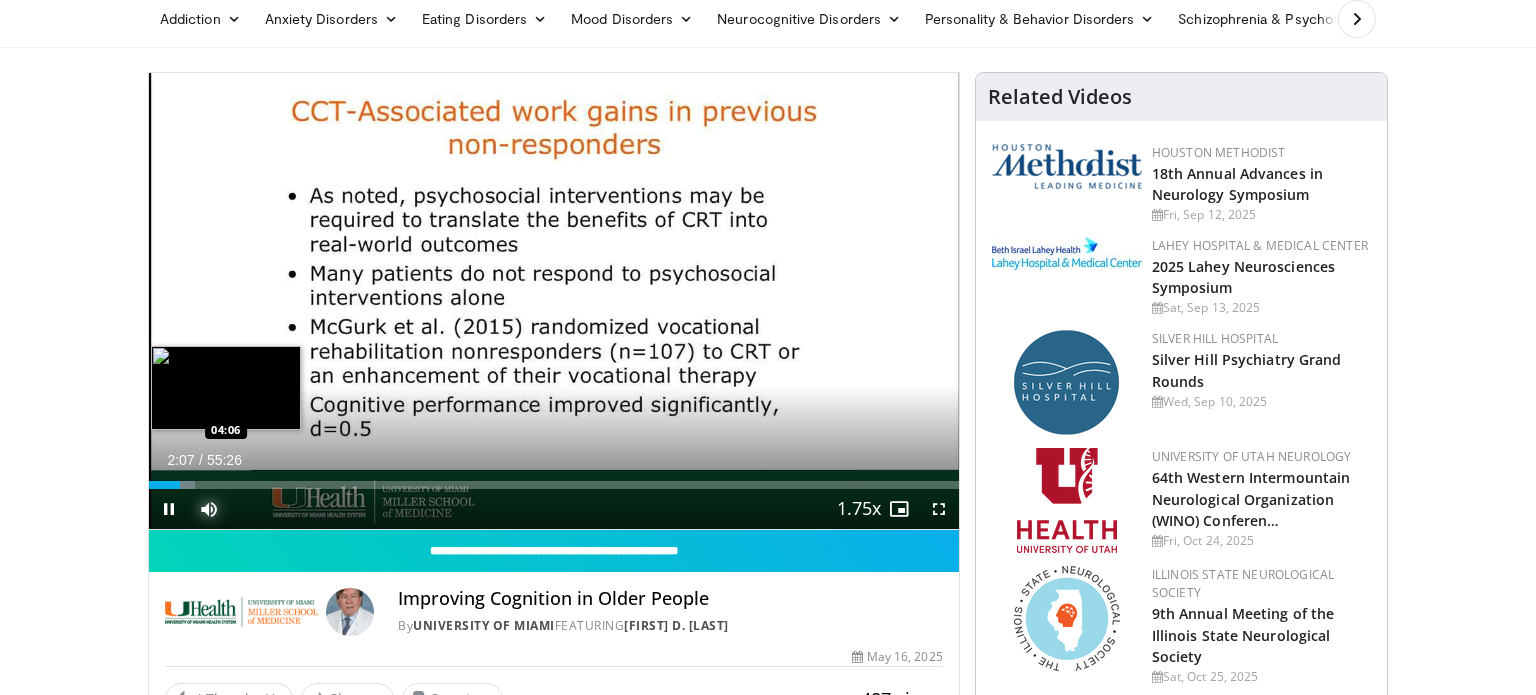 click on "Loaded :  5.67% 02:07 04:06" at bounding box center (554, 485) 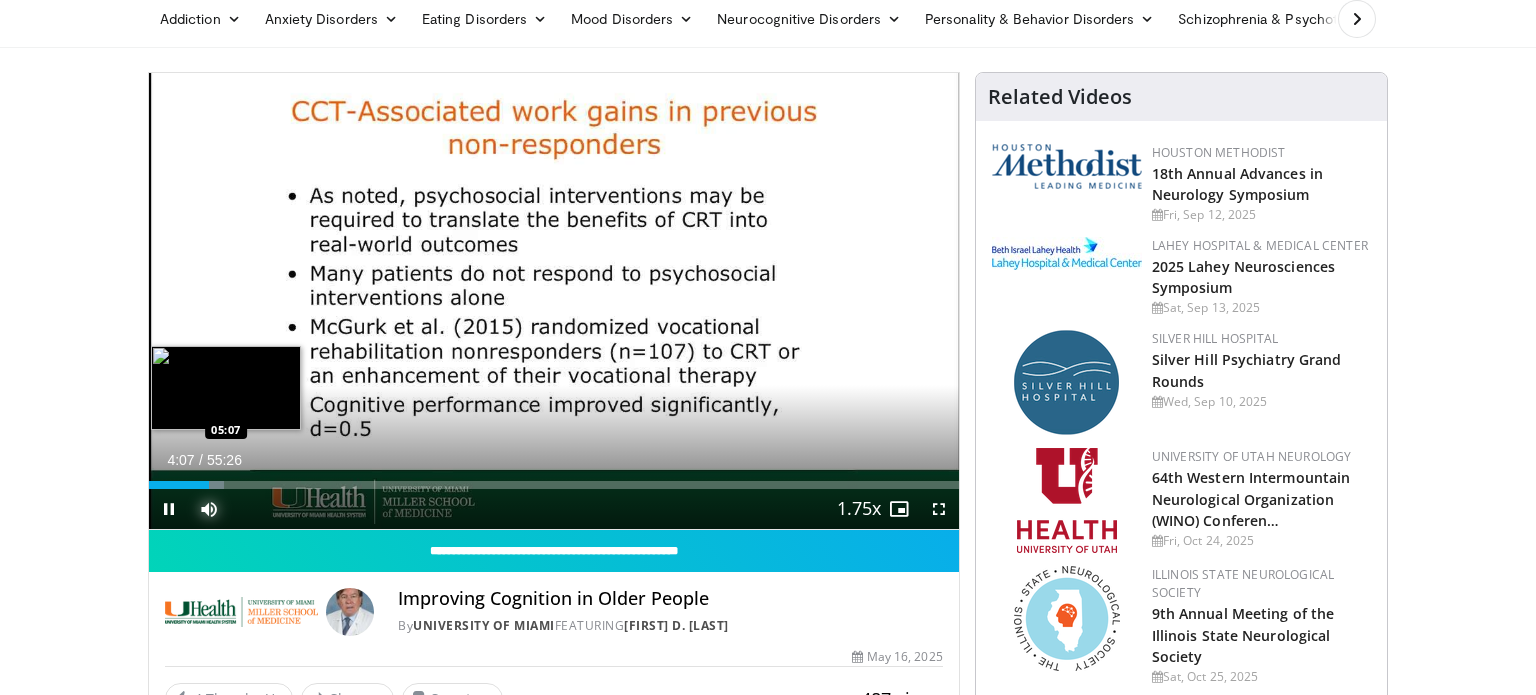 click on "Loaded :  9.25% 04:07 05:07" at bounding box center [554, 485] 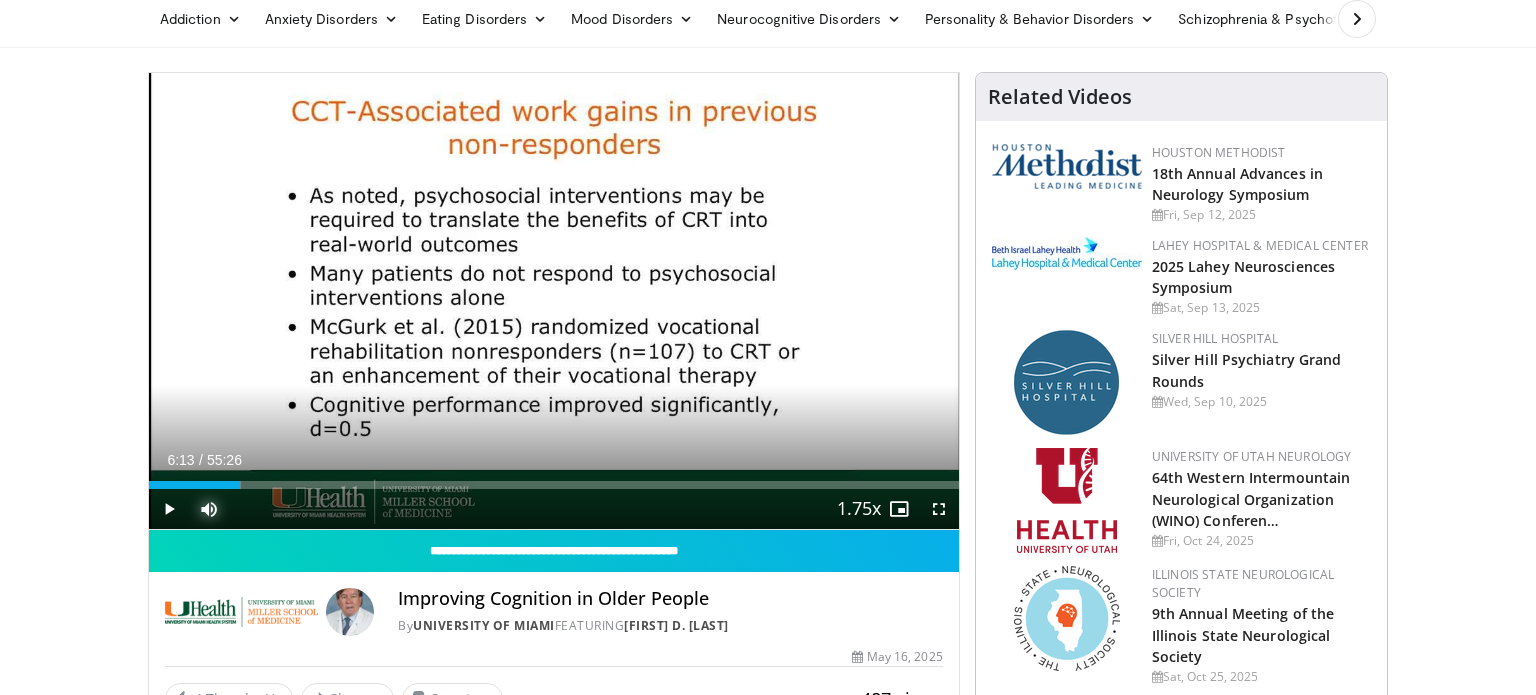 click on "Loaded :  11.33% 05:14 06:13" at bounding box center [554, 479] 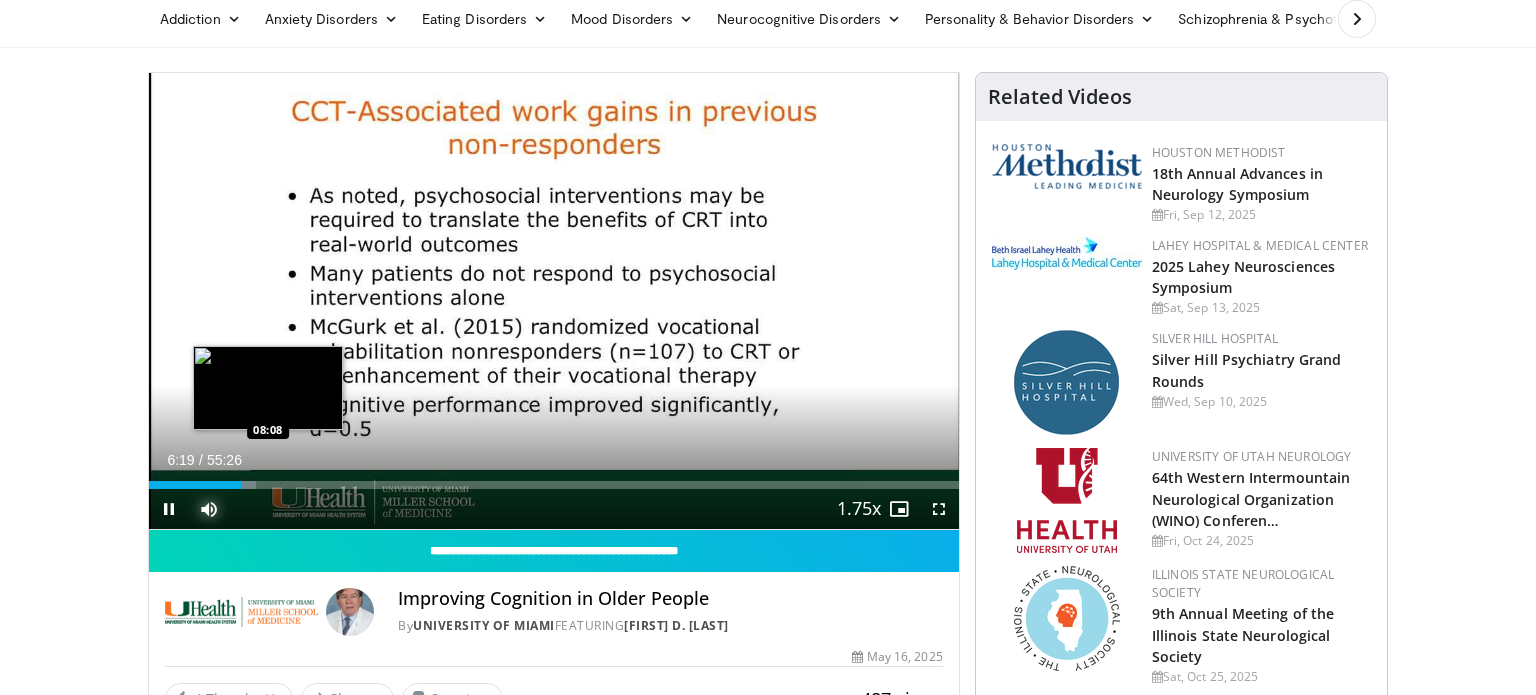 click on "Loaded :  13.24% 06:20 08:08" at bounding box center [554, 485] 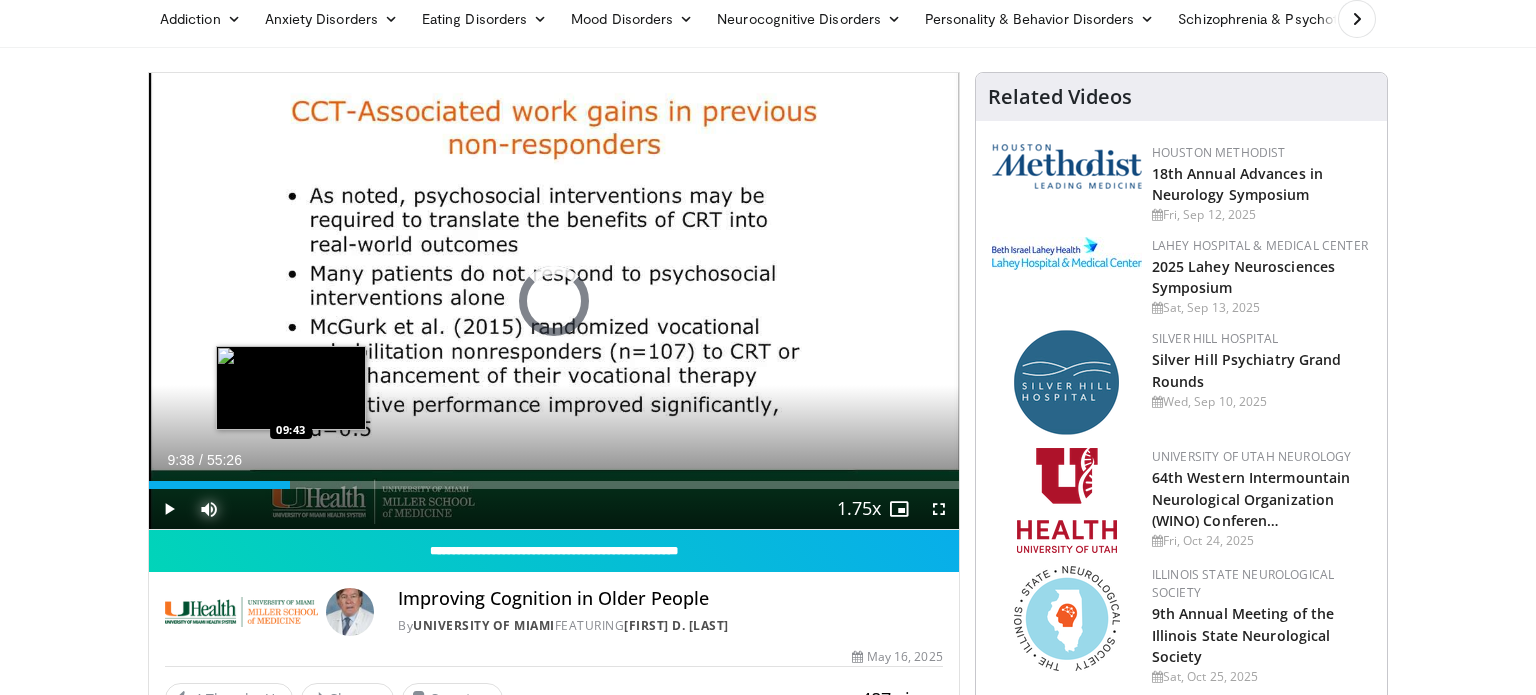 click on "Loaded :  0.00% 08:16 09:43" at bounding box center [554, 485] 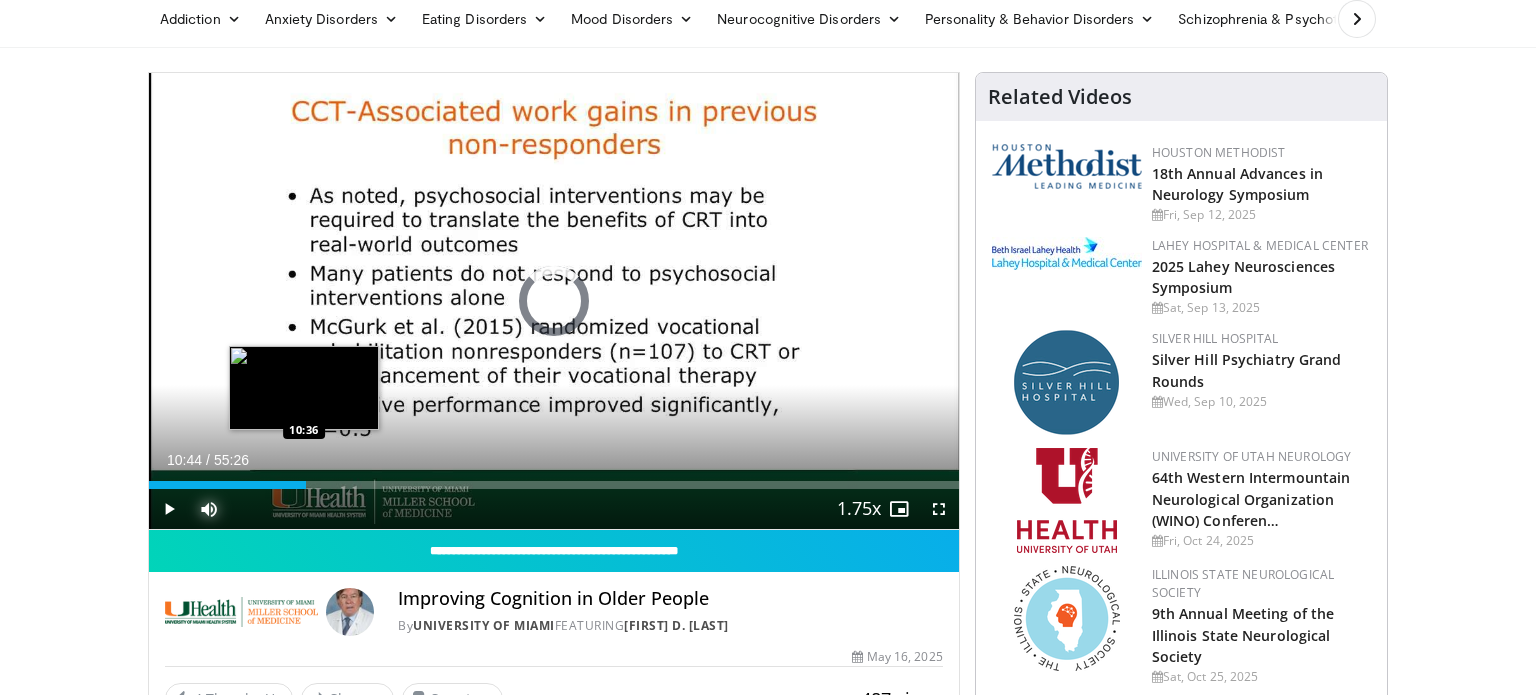 click on "Loaded :  19.39% 09:41 10:36" at bounding box center (554, 485) 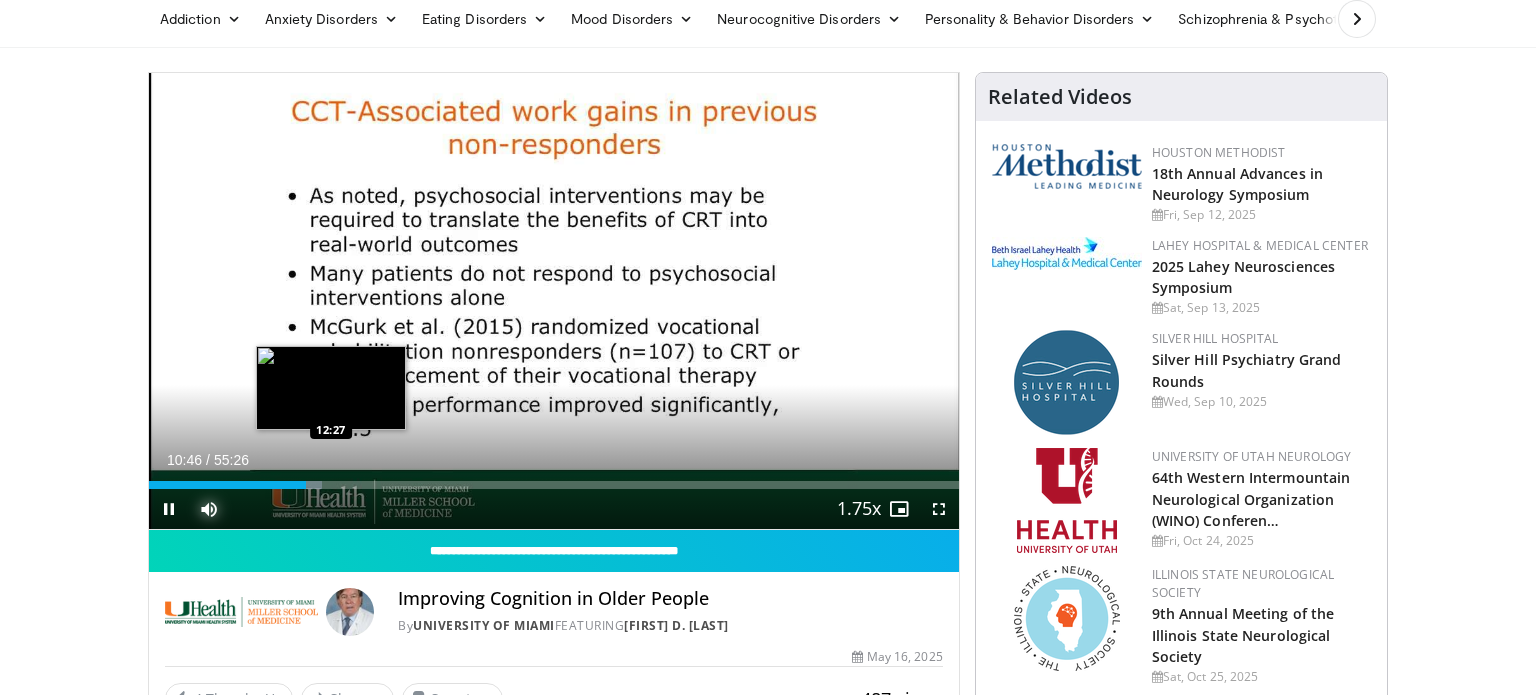 click on "Loaded :  21.37% 10:46 12:27" at bounding box center [554, 485] 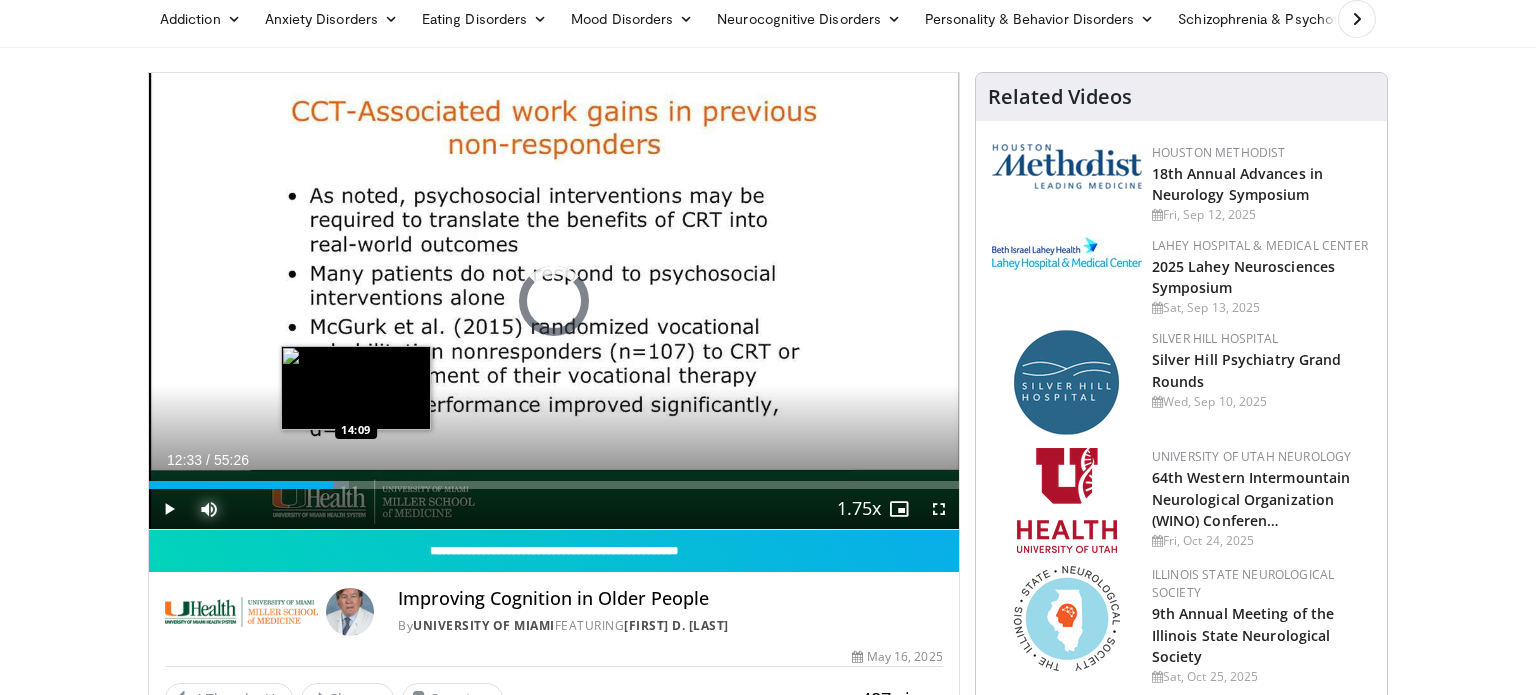 click on "Loaded :  24.68% 12:34 14:09" at bounding box center [554, 485] 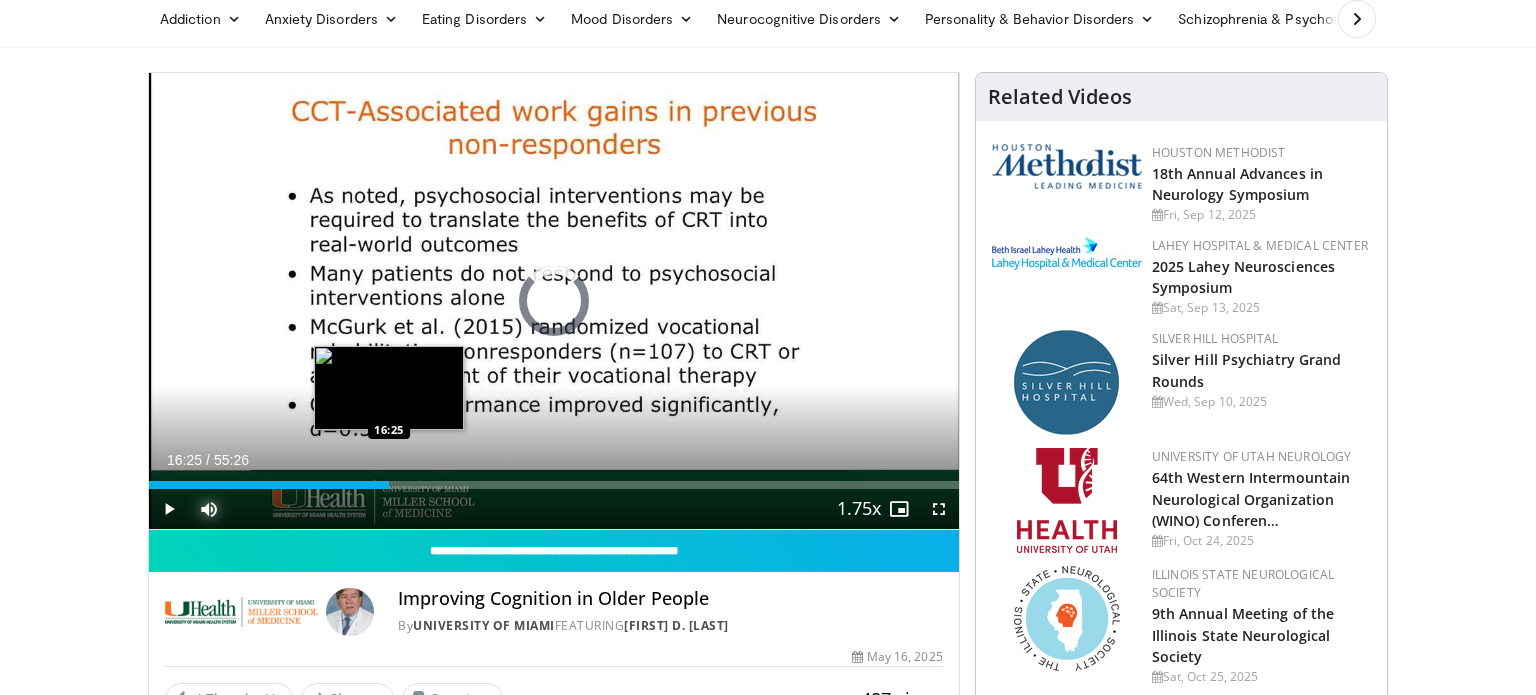 click on "Loaded :  0.00% 15:08 16:25" at bounding box center (554, 485) 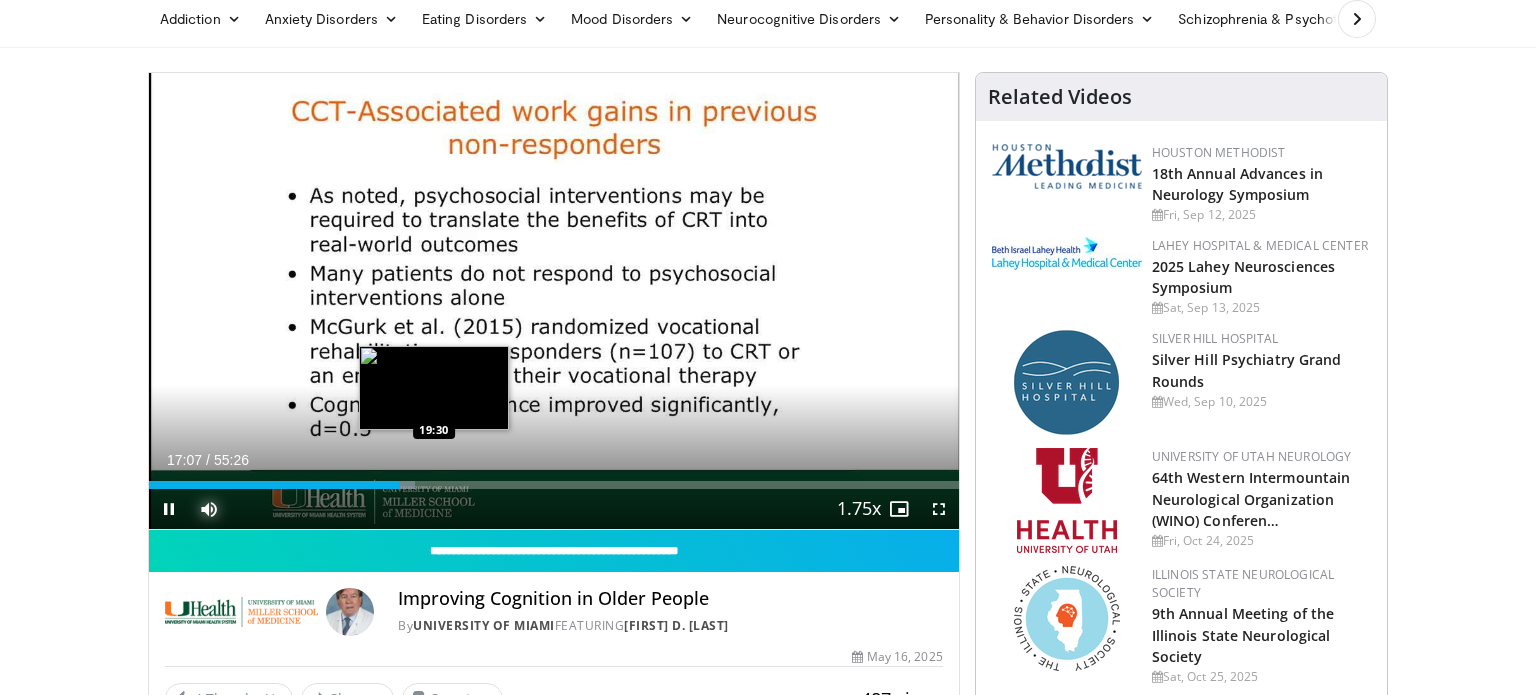 click on "Loaded :  32.80% 17:07 19:30" at bounding box center [554, 485] 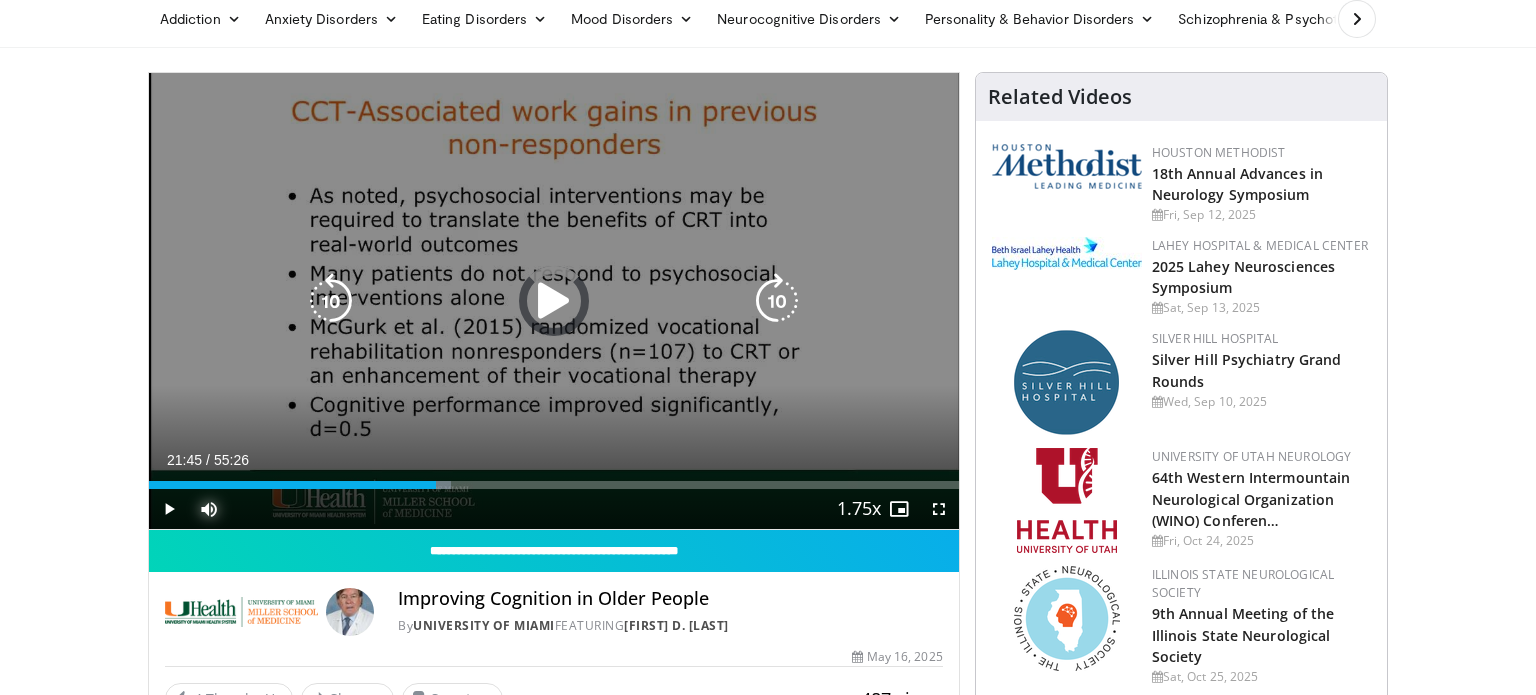click on "Loaded :  37.28% 21:45 21:21" at bounding box center (554, 485) 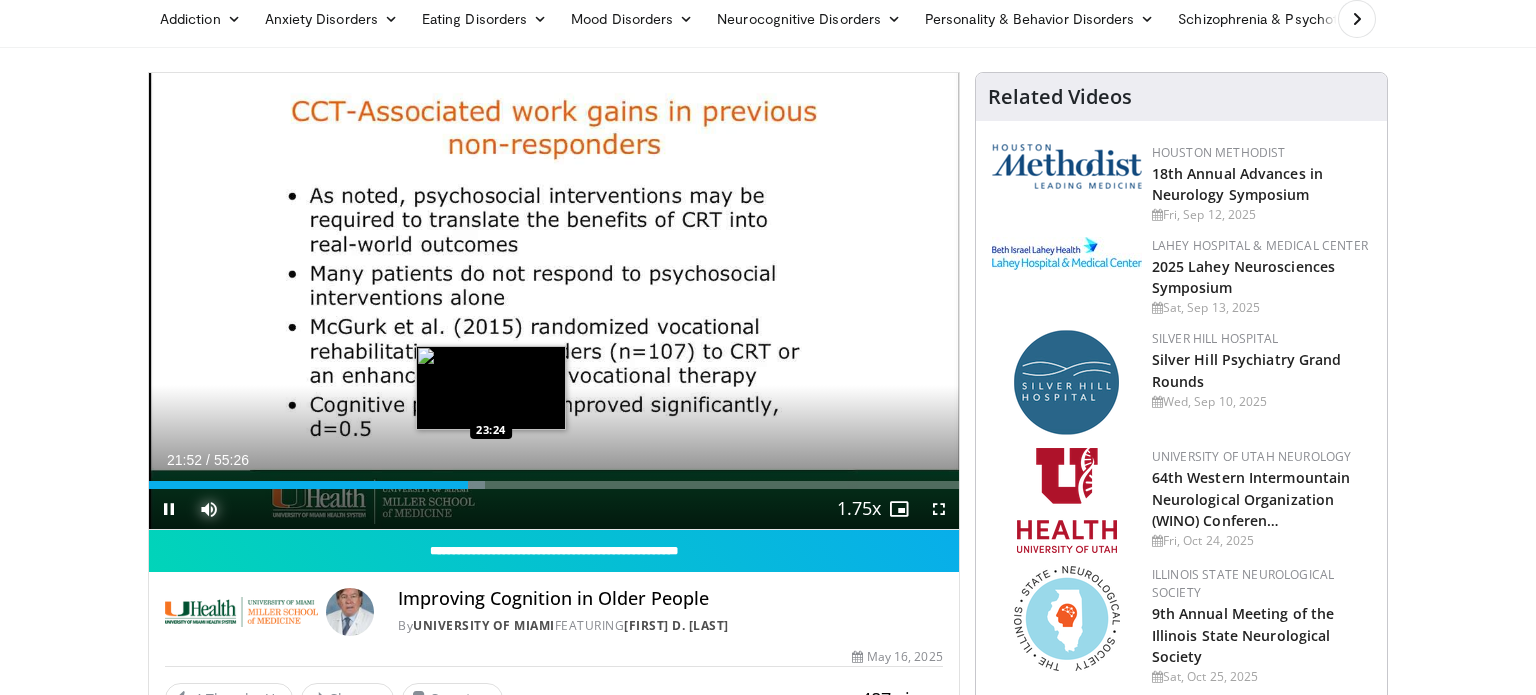 click on "Loaded :  41.46% 21:52 23:24" at bounding box center [554, 479] 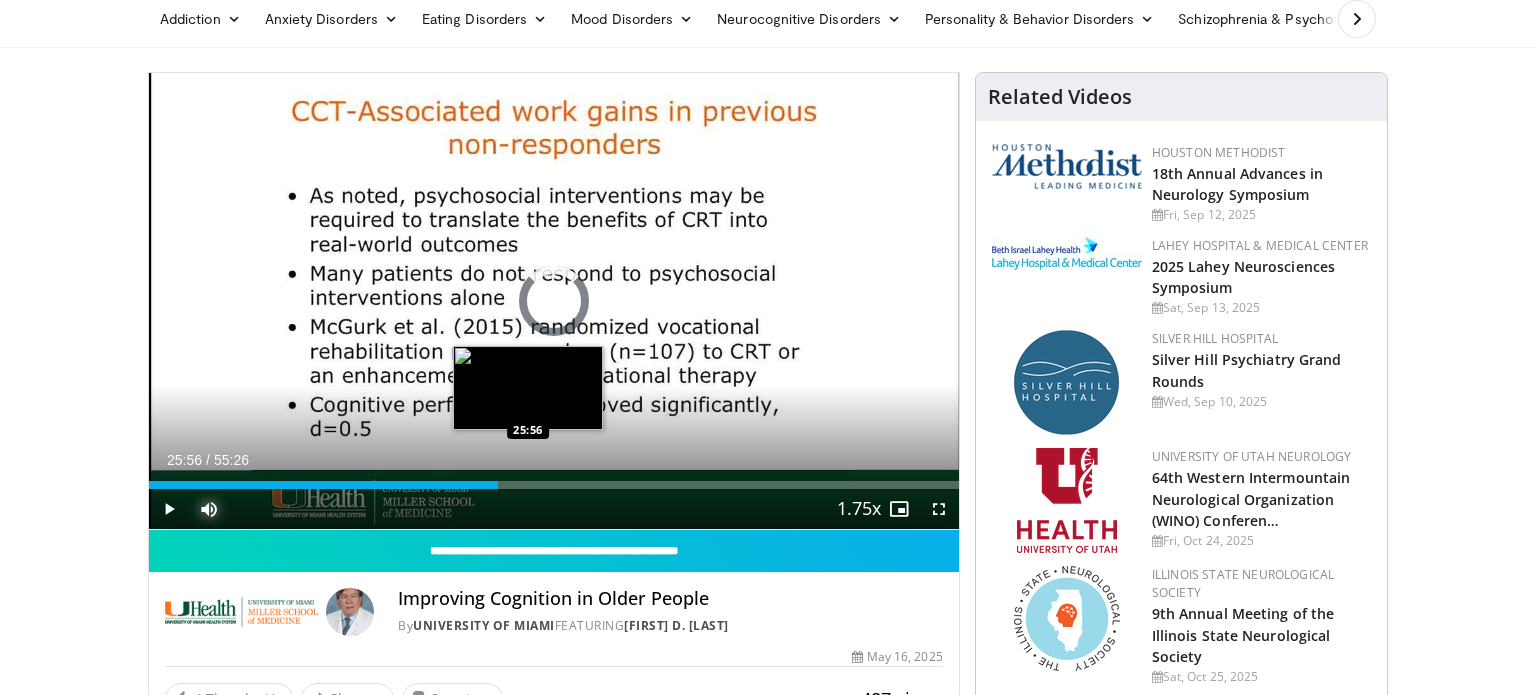 click on "Loaded :  0.00% 25:56 25:56" at bounding box center [554, 485] 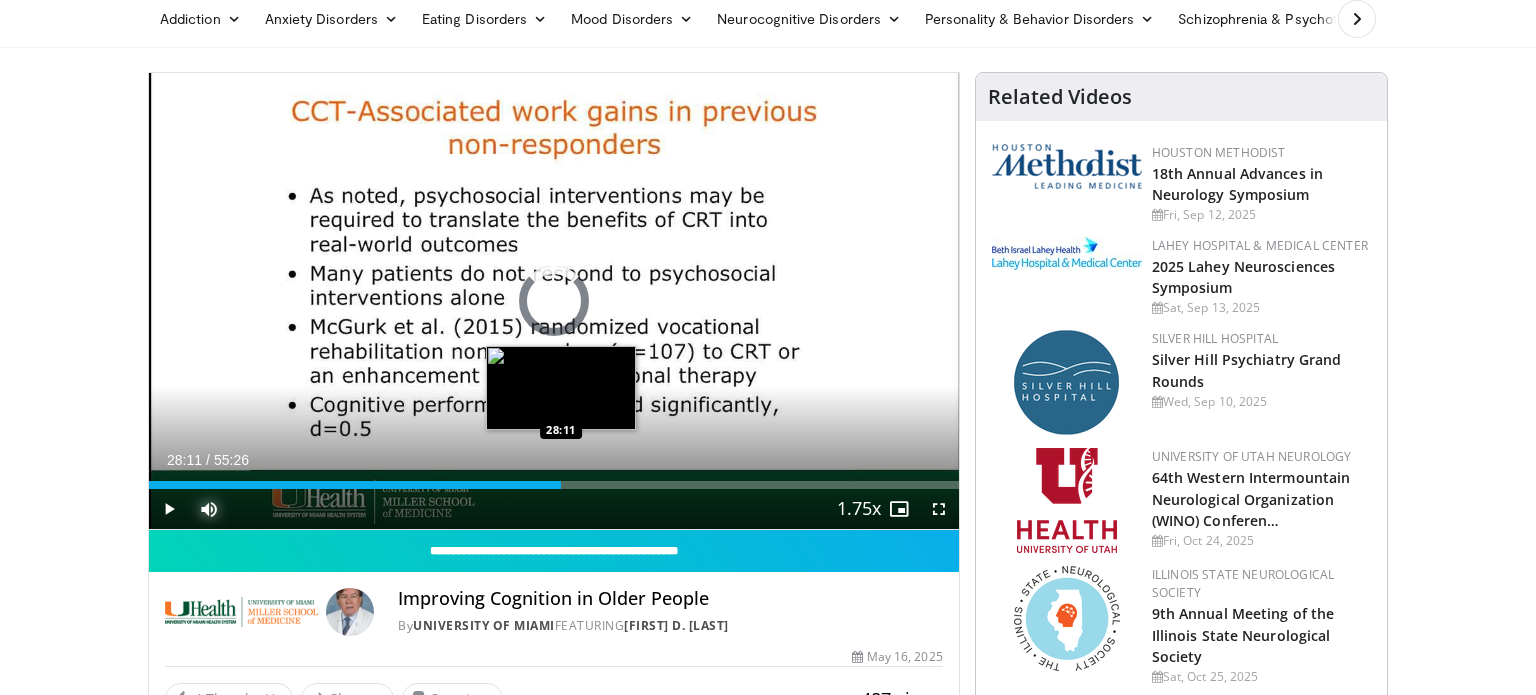 click on "Loaded :  48.91% 28:11 28:11" at bounding box center (554, 485) 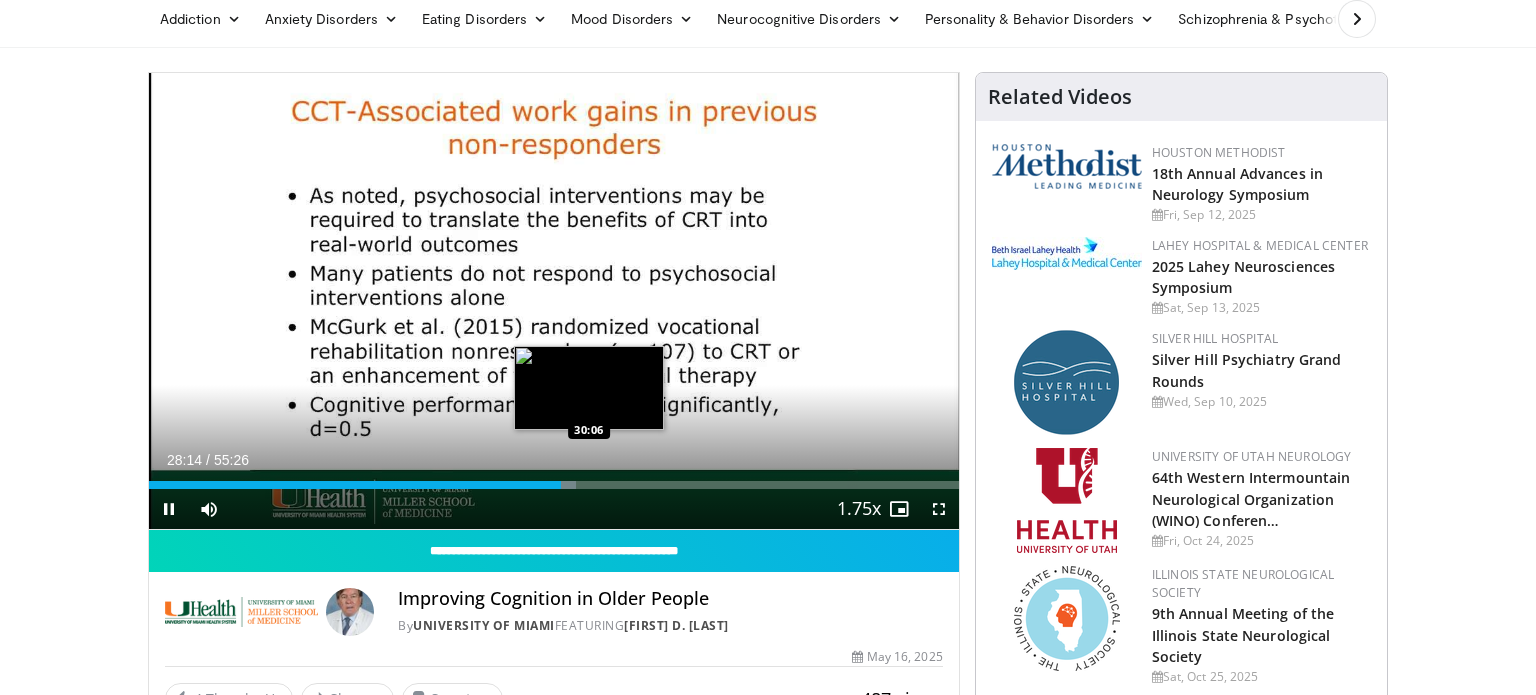 click on "**********" at bounding box center [554, 301] 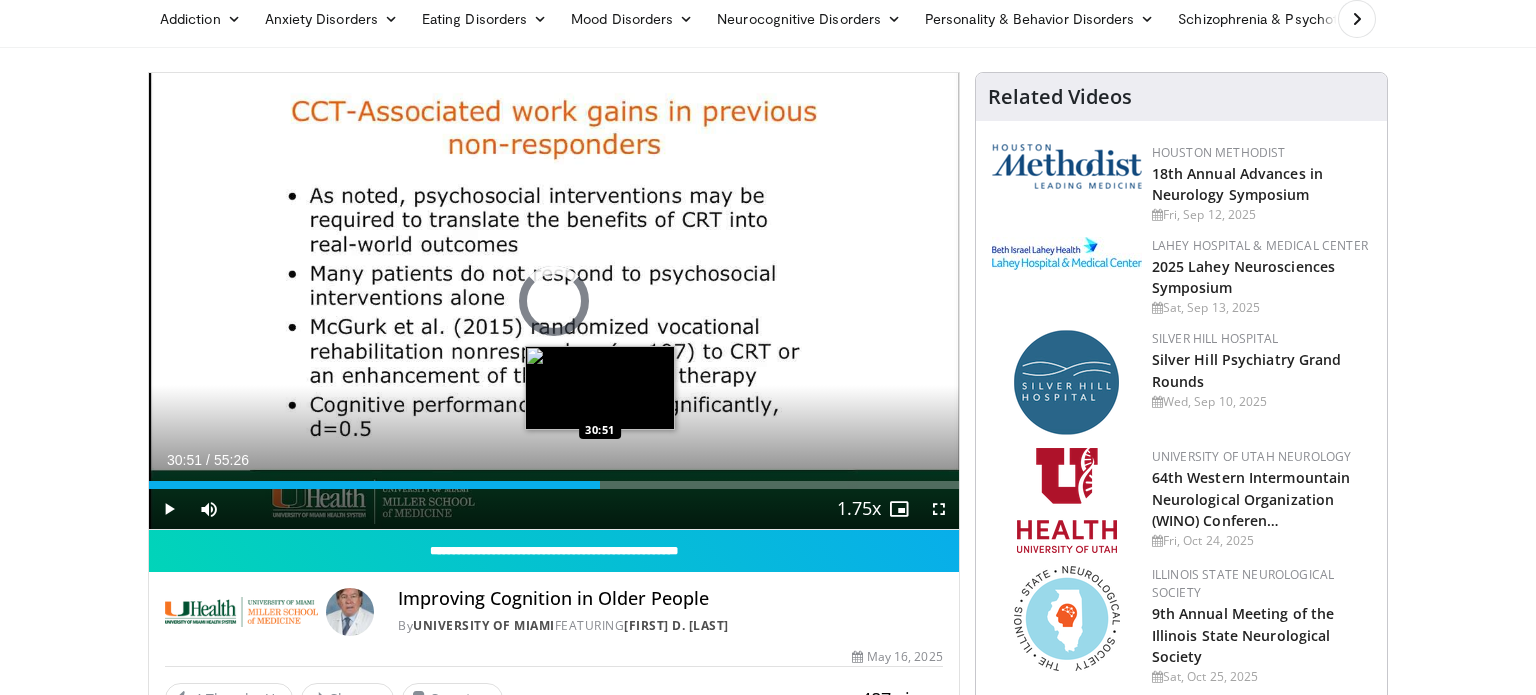 click on "Loaded :  52.97% 30:51 30:51" at bounding box center [554, 479] 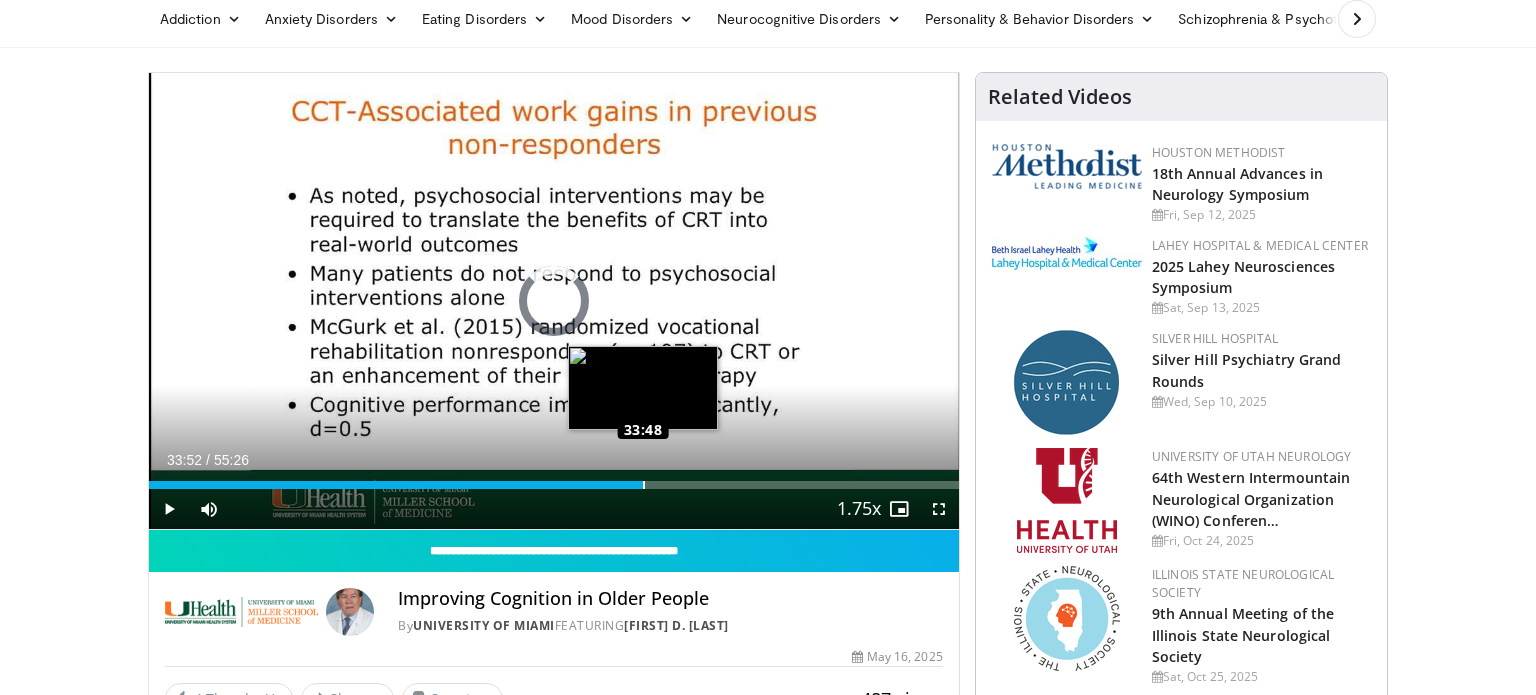 click on "Loaded :  57.78% 33:48 33:48" at bounding box center (554, 479) 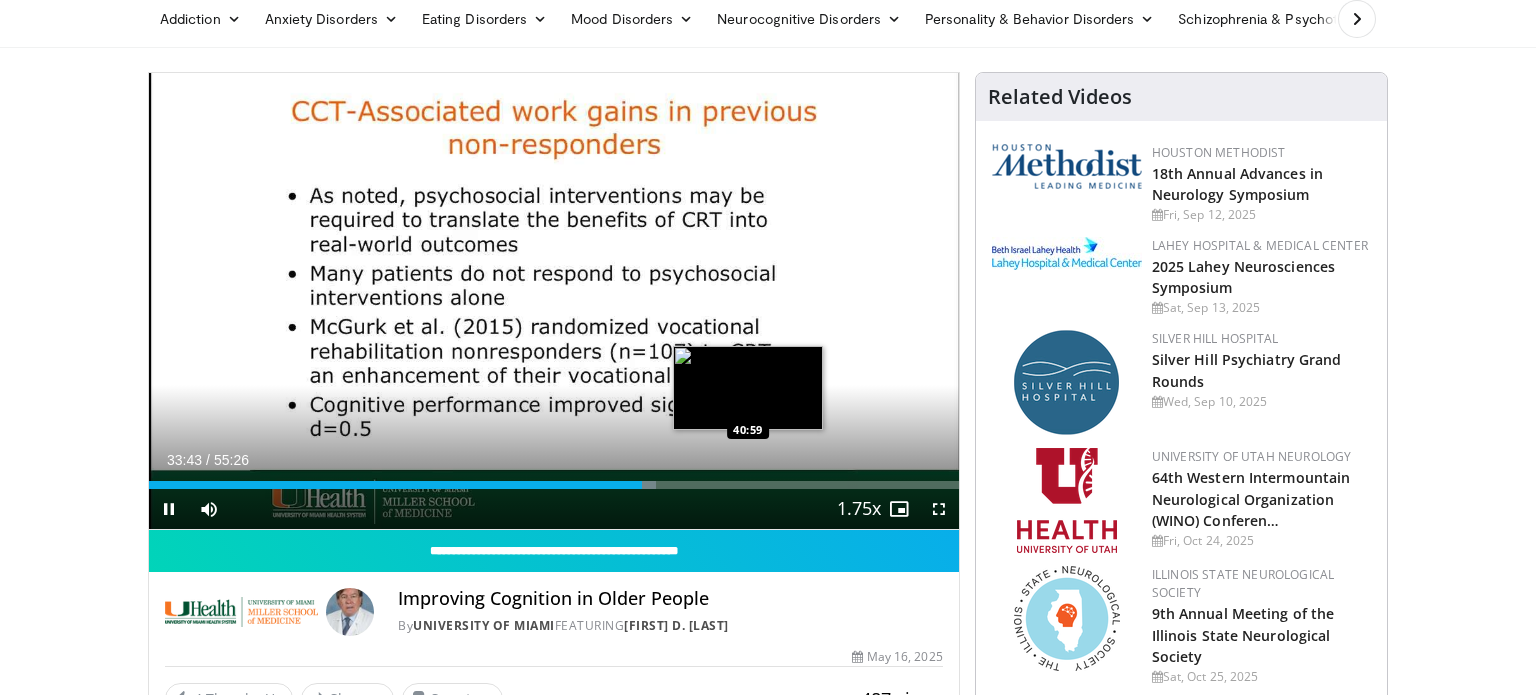 click on "Loaded :  62.63% 33:43 40:59" at bounding box center (554, 485) 